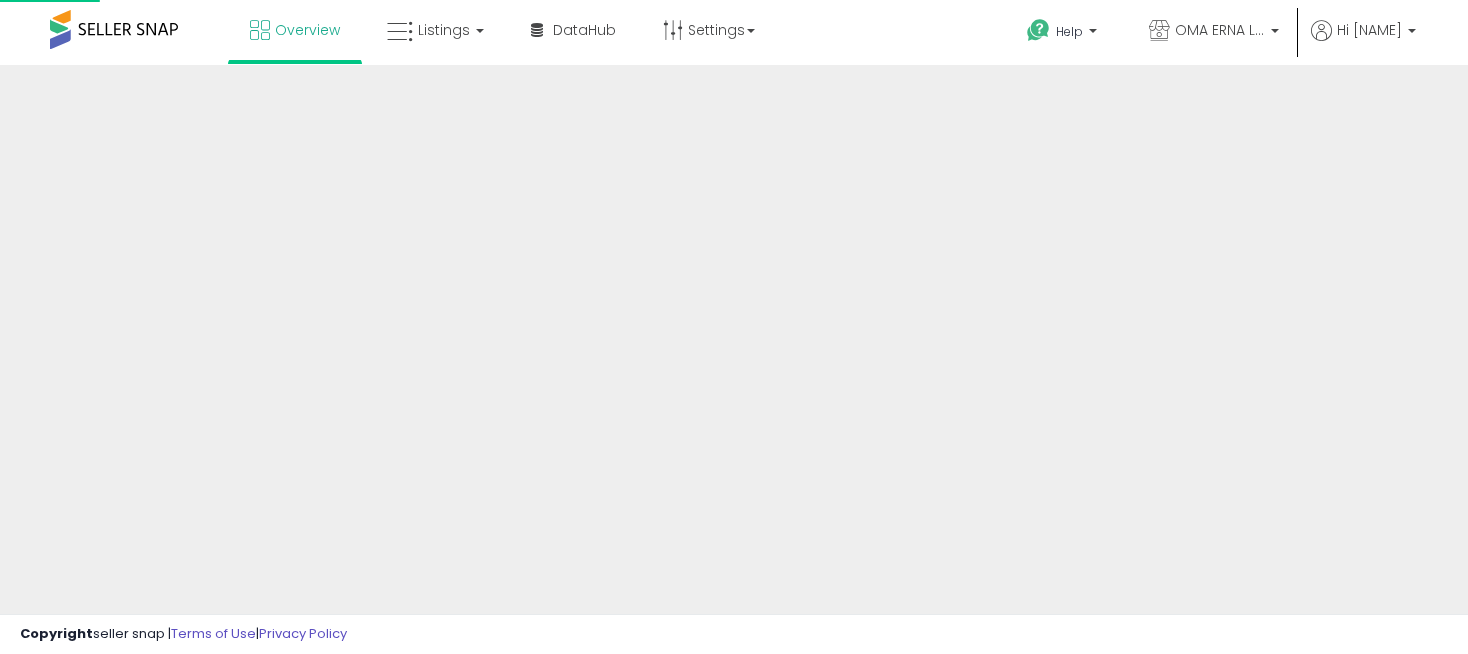 scroll, scrollTop: 0, scrollLeft: 0, axis: both 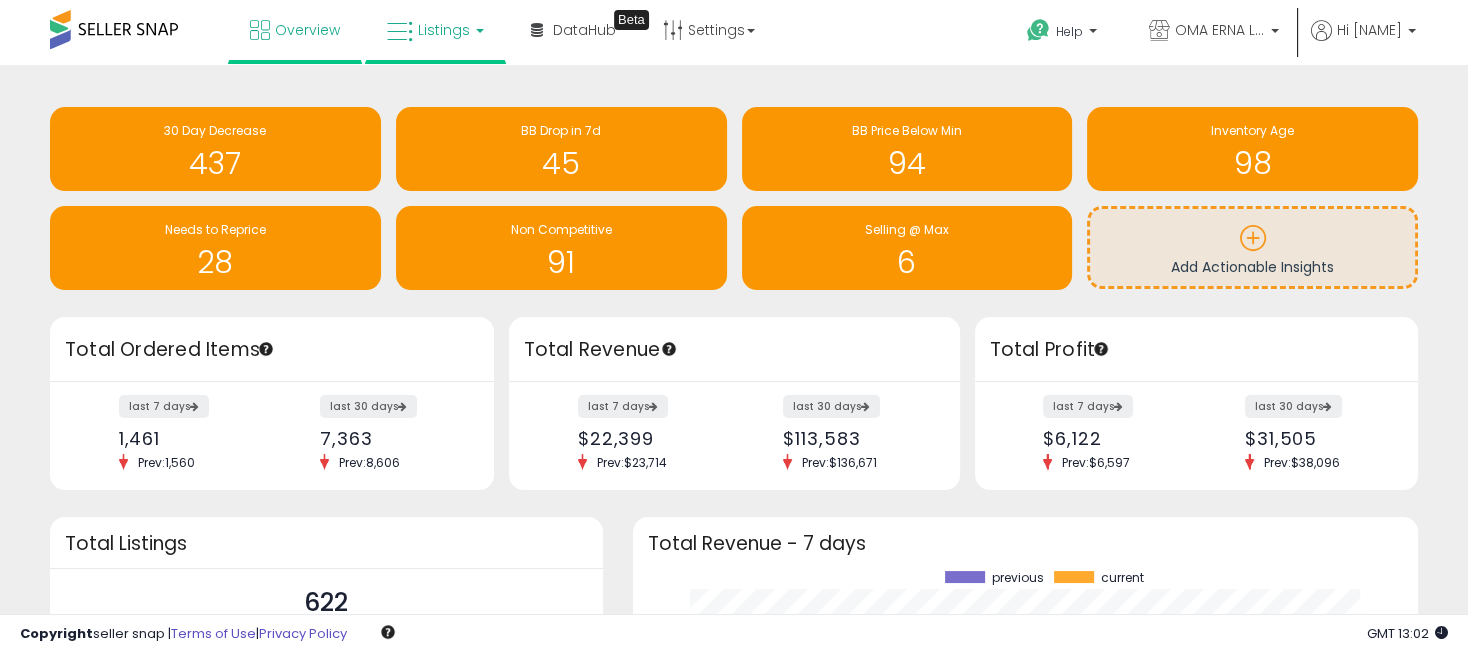 click on "Listings" at bounding box center [435, 30] 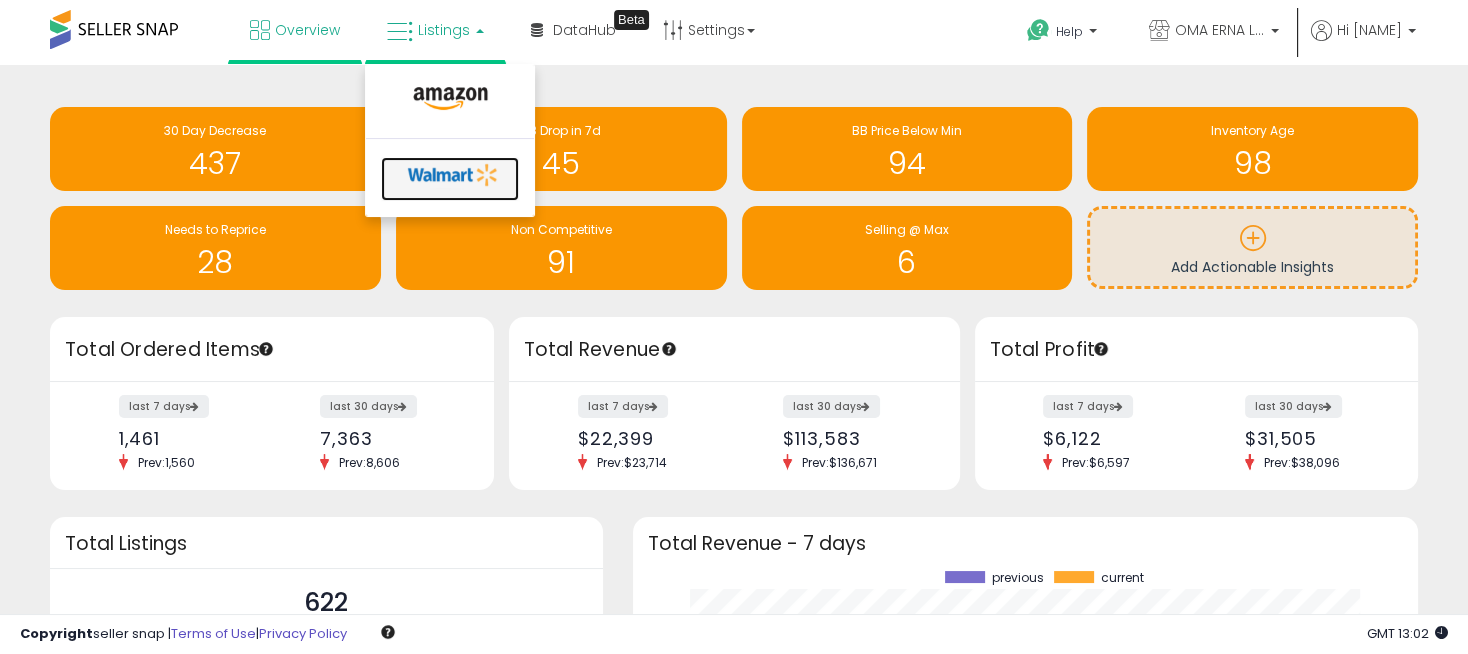 click at bounding box center [453, 175] 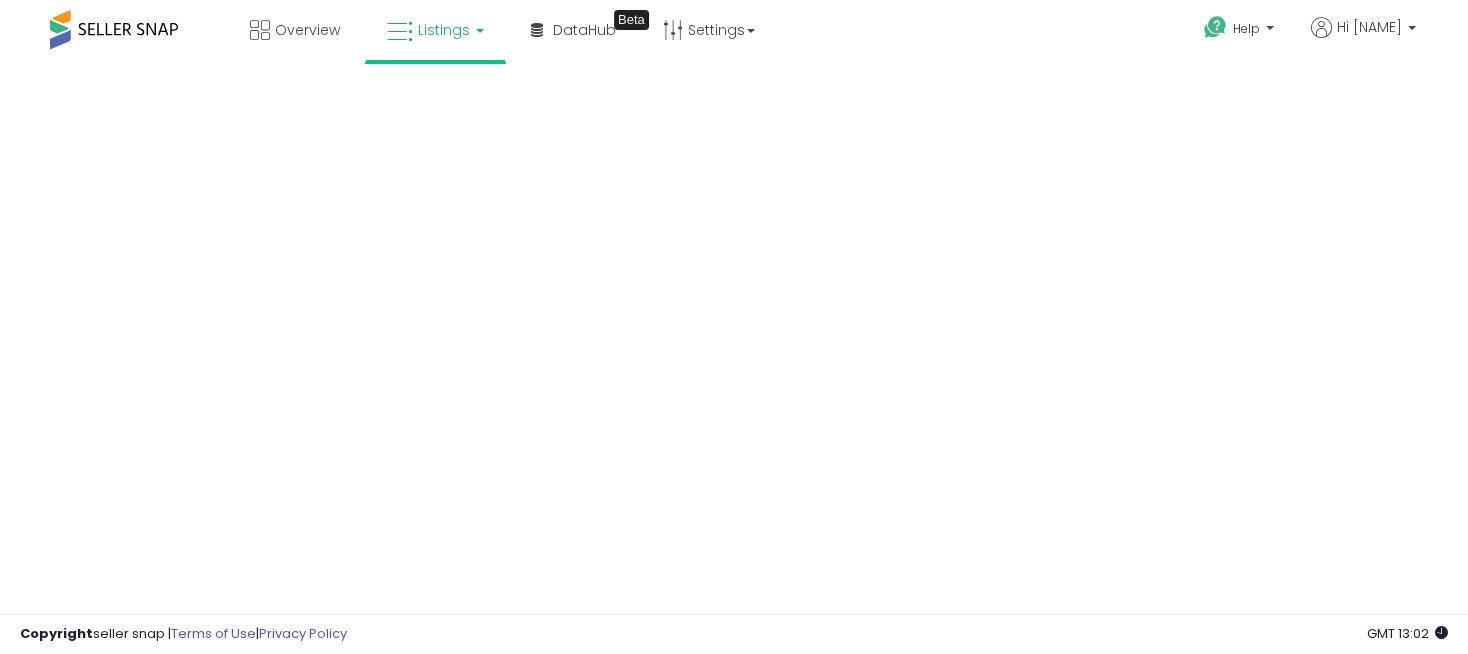 scroll, scrollTop: 0, scrollLeft: 0, axis: both 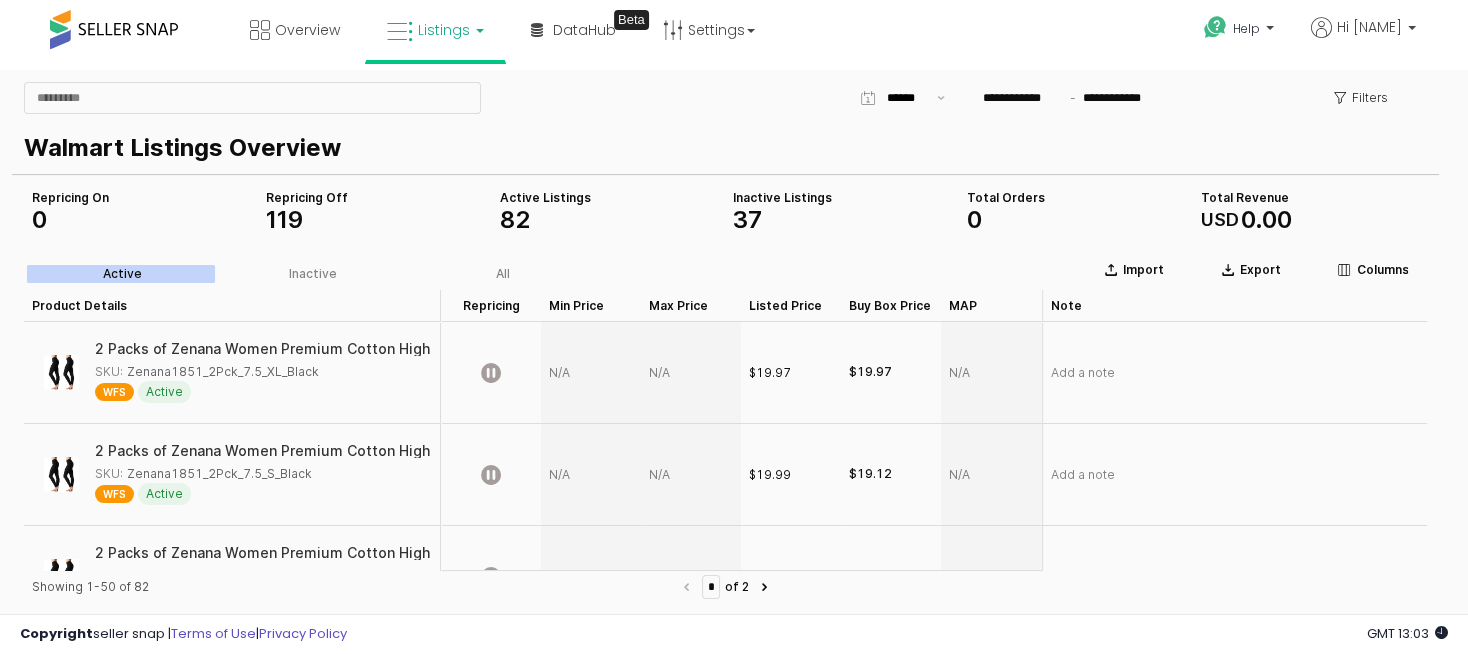 click at bounding box center [591, 373] 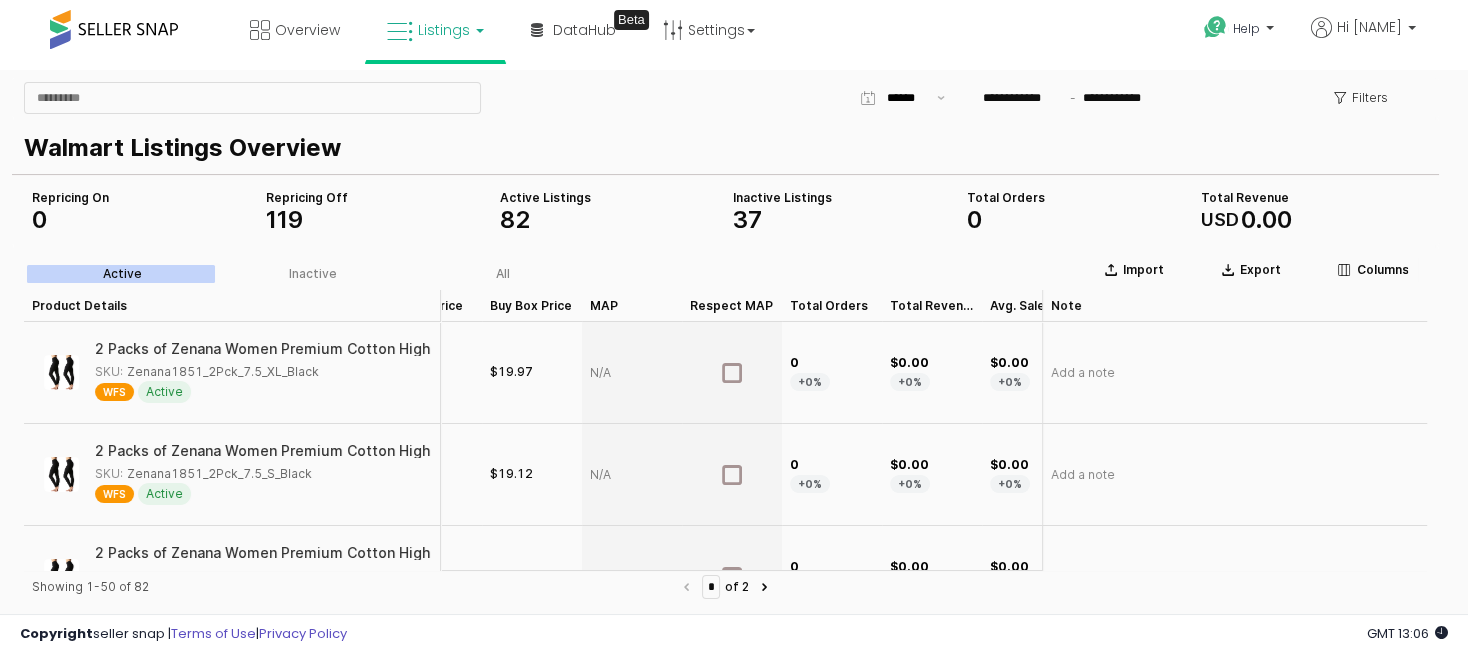 scroll, scrollTop: 0, scrollLeft: 415, axis: horizontal 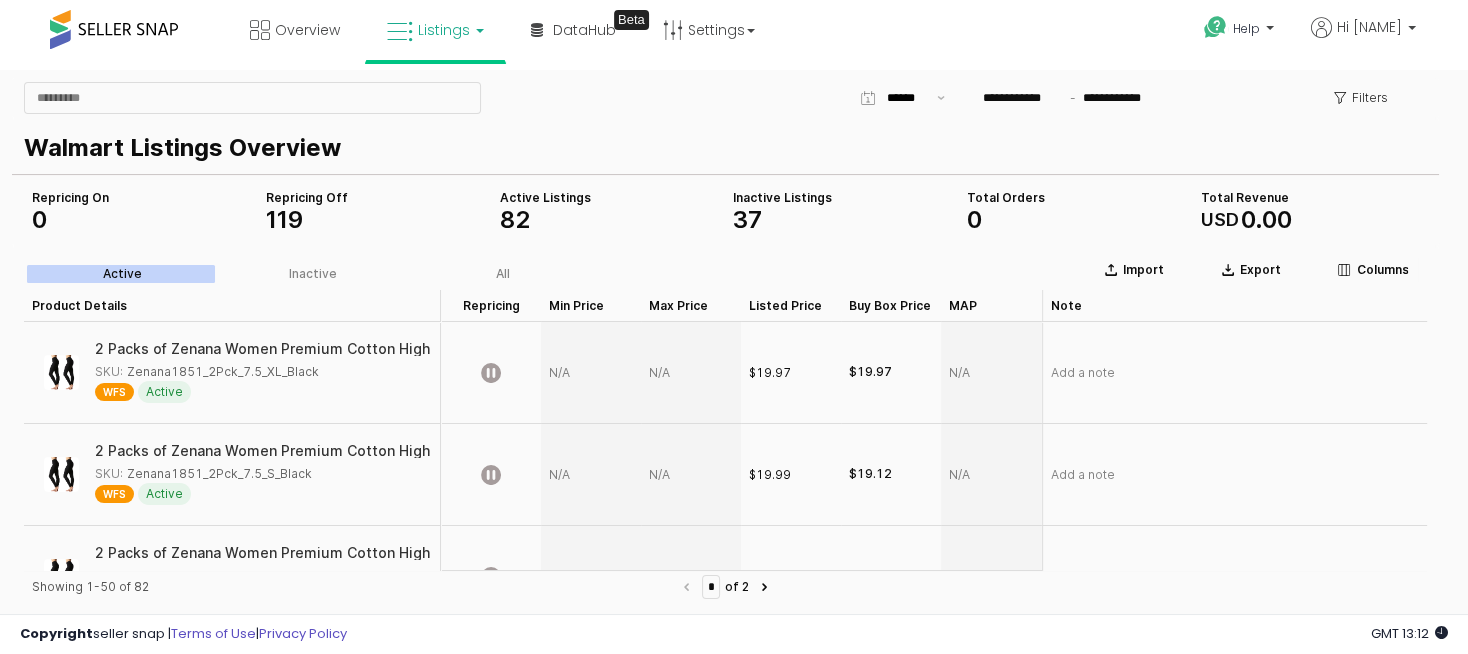 click on "Listings" at bounding box center [444, 30] 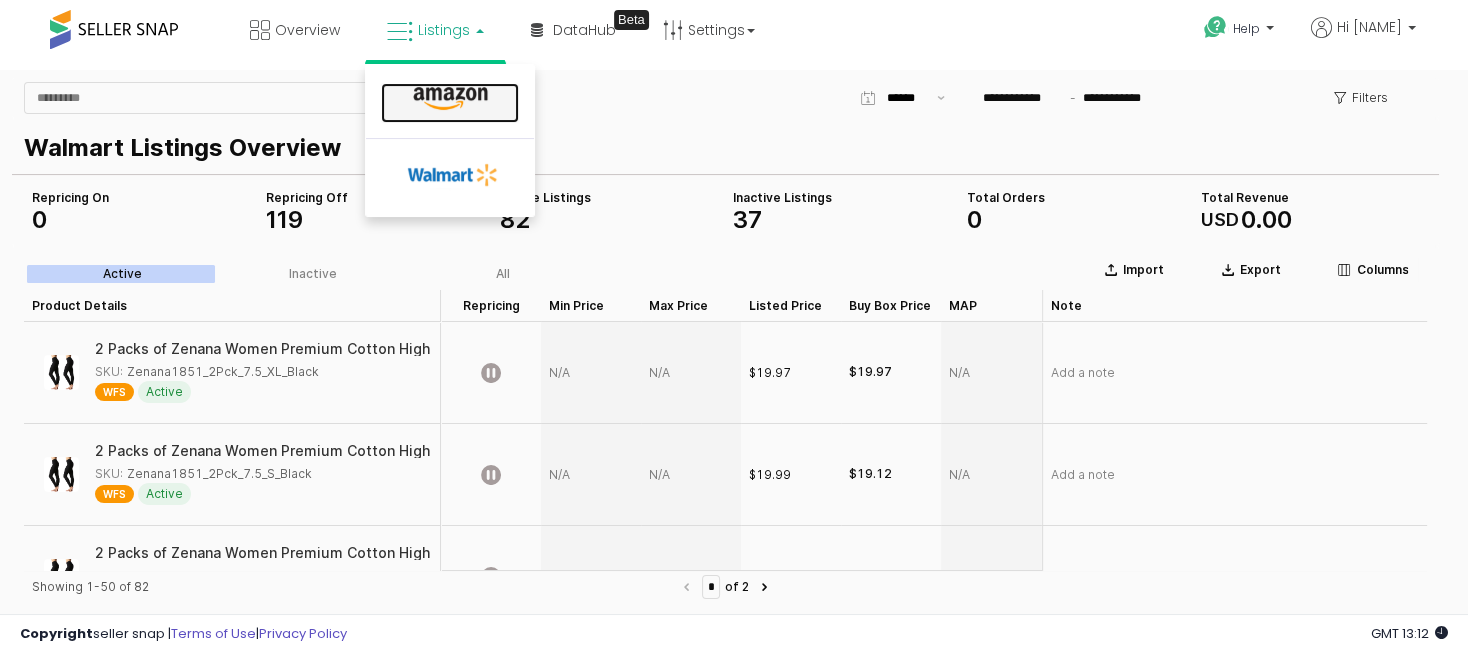 click at bounding box center [450, 99] 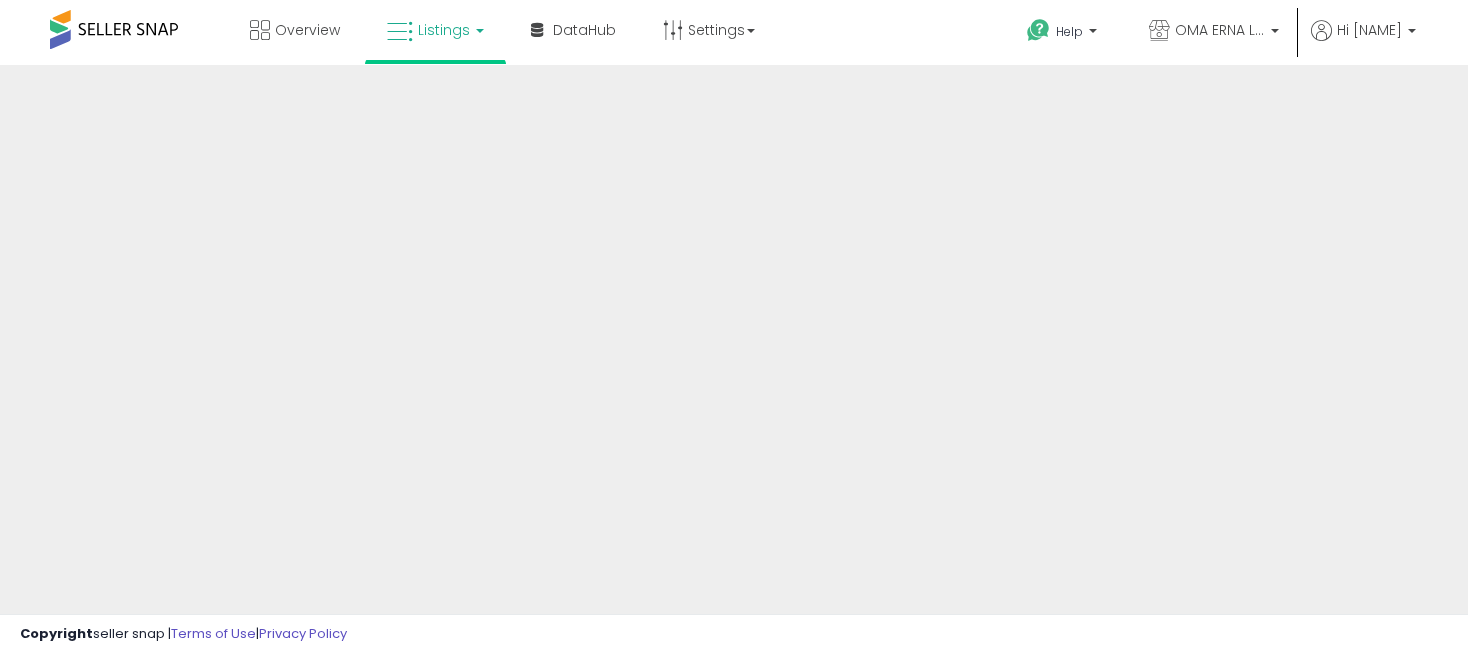 scroll, scrollTop: 0, scrollLeft: 0, axis: both 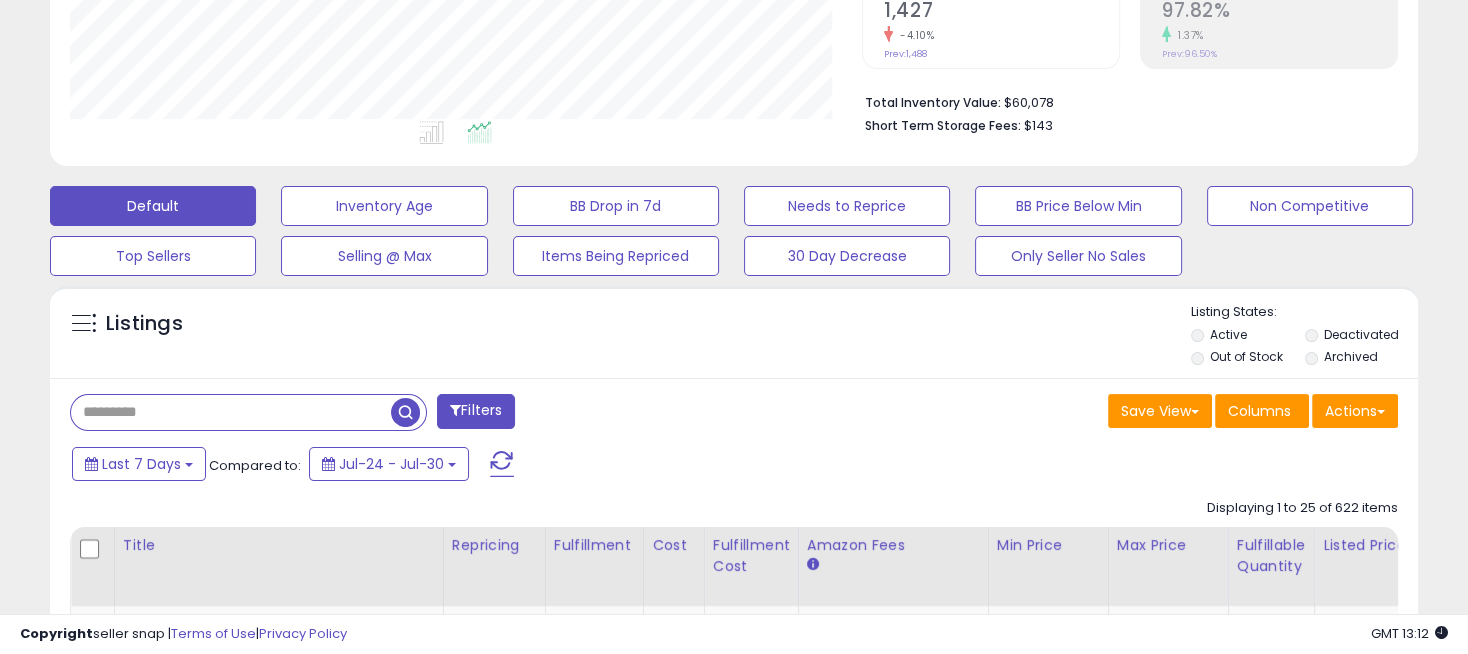 paste on "**********" 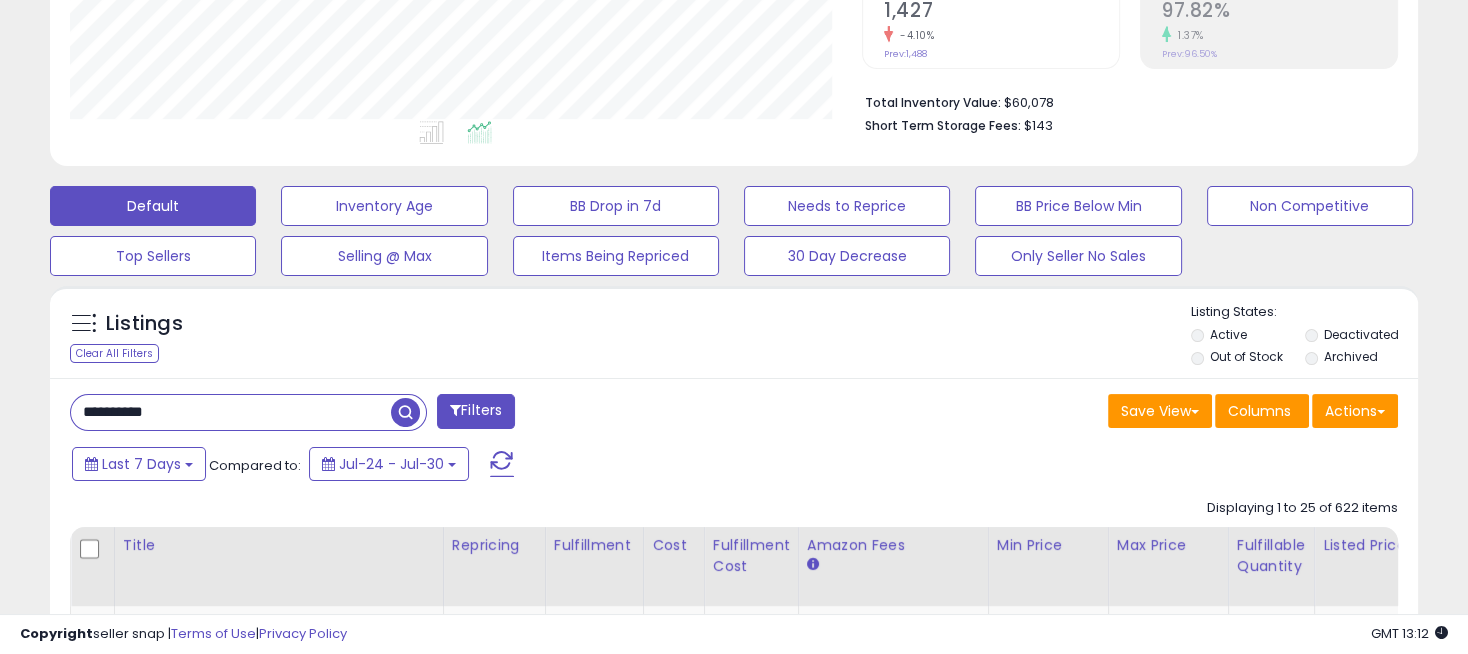 type on "**********" 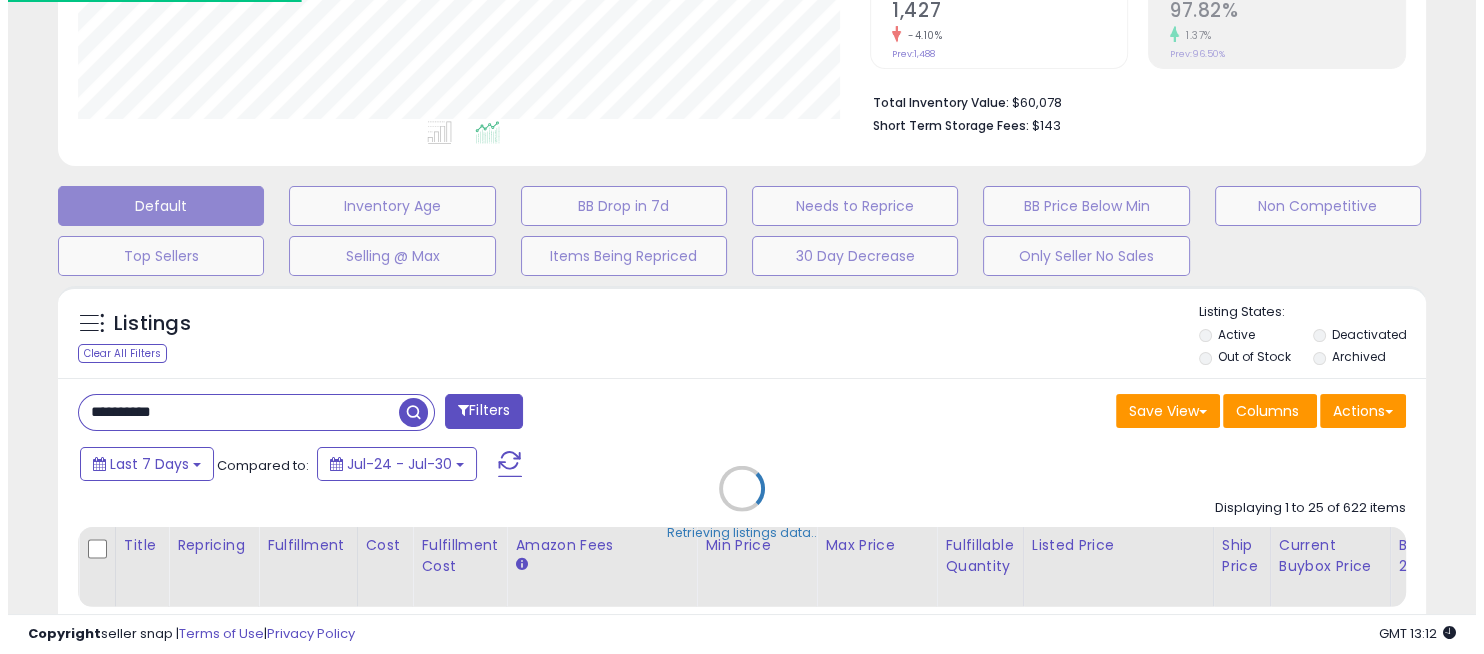 scroll, scrollTop: 999590, scrollLeft: 999198, axis: both 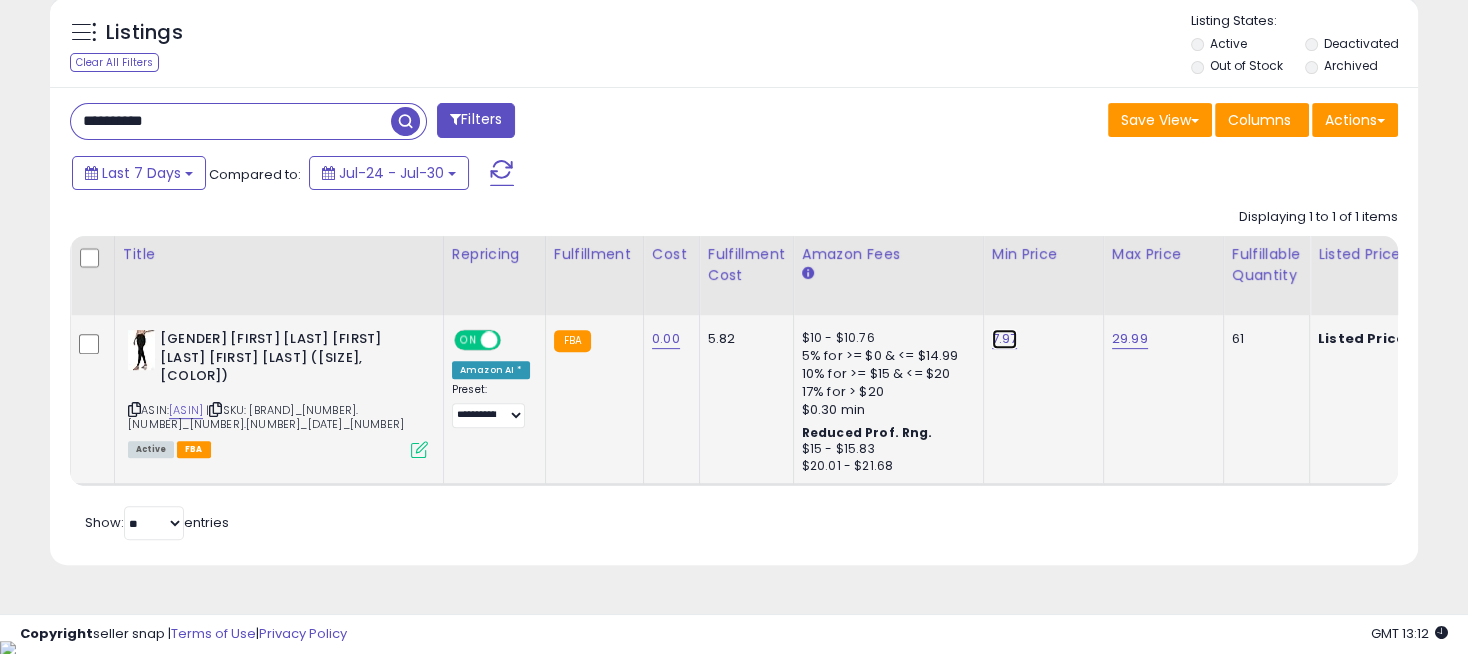 click on "7.97" at bounding box center (1005, 339) 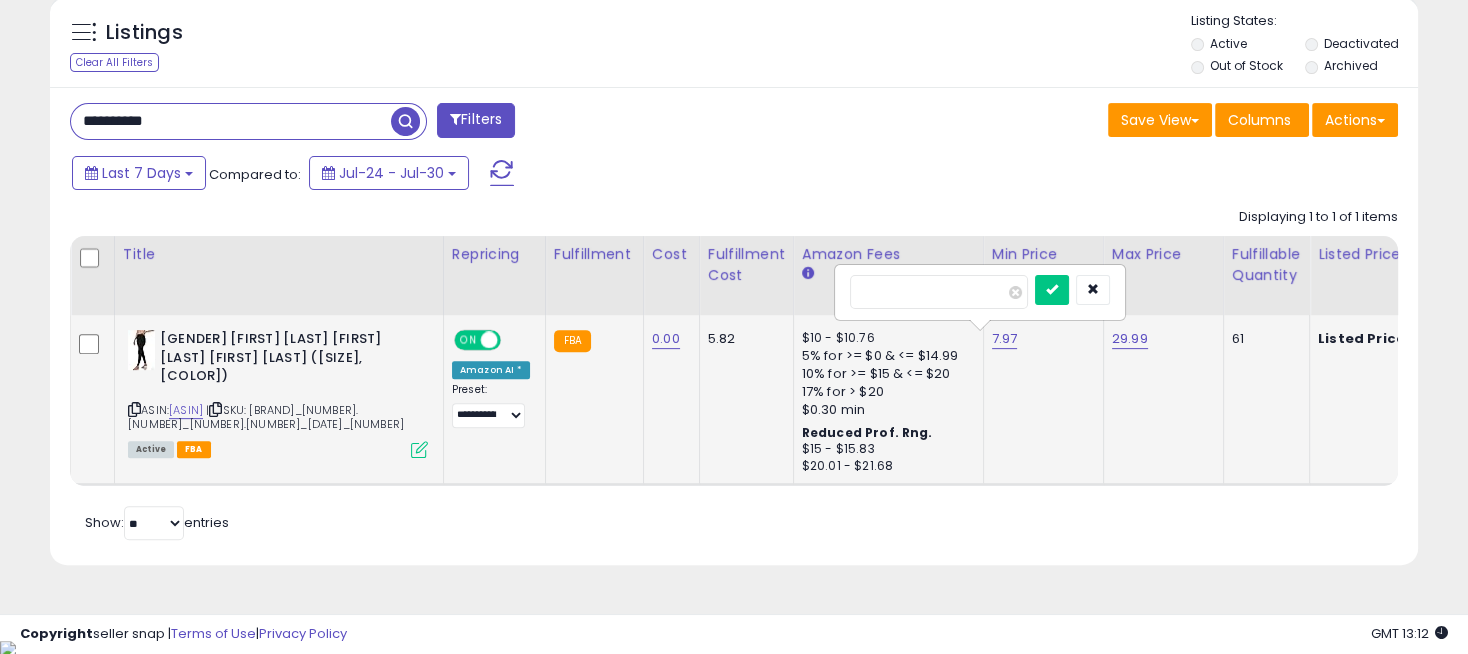 drag, startPoint x: 869, startPoint y: 287, endPoint x: 837, endPoint y: 286, distance: 32.01562 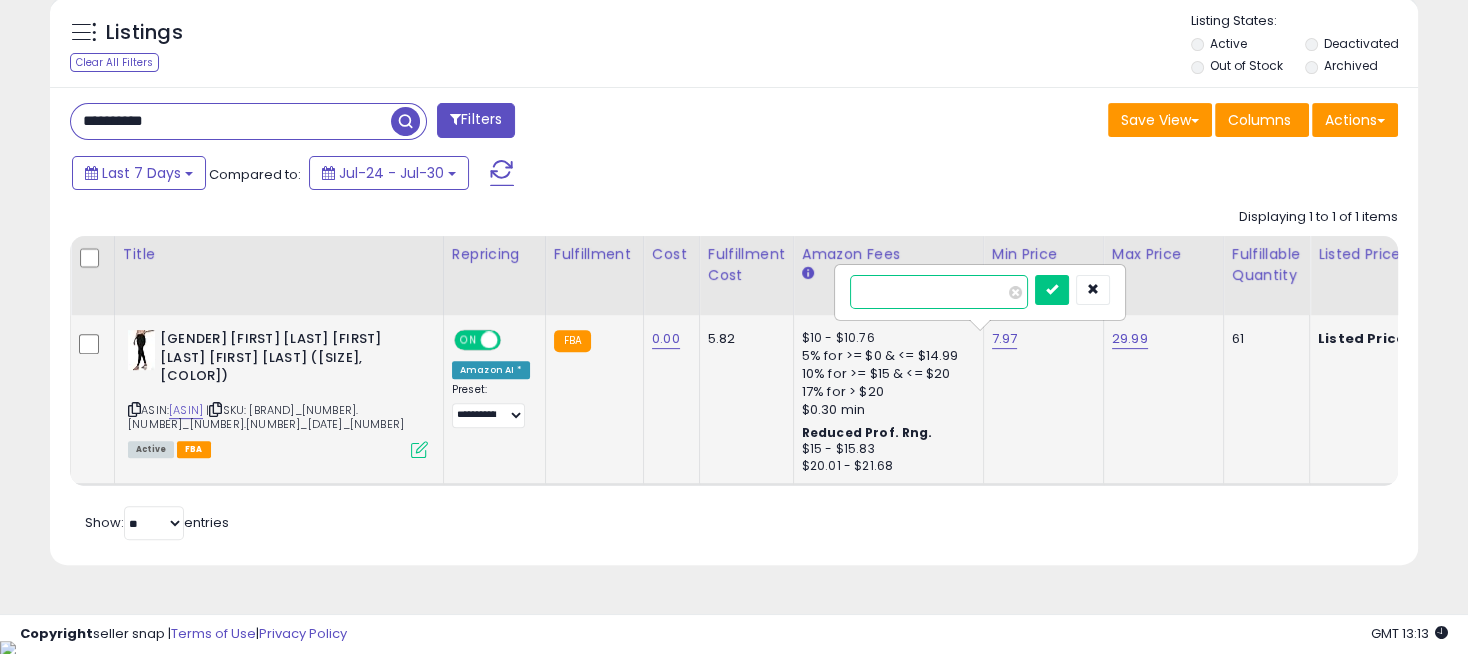click on "****" at bounding box center (939, 292) 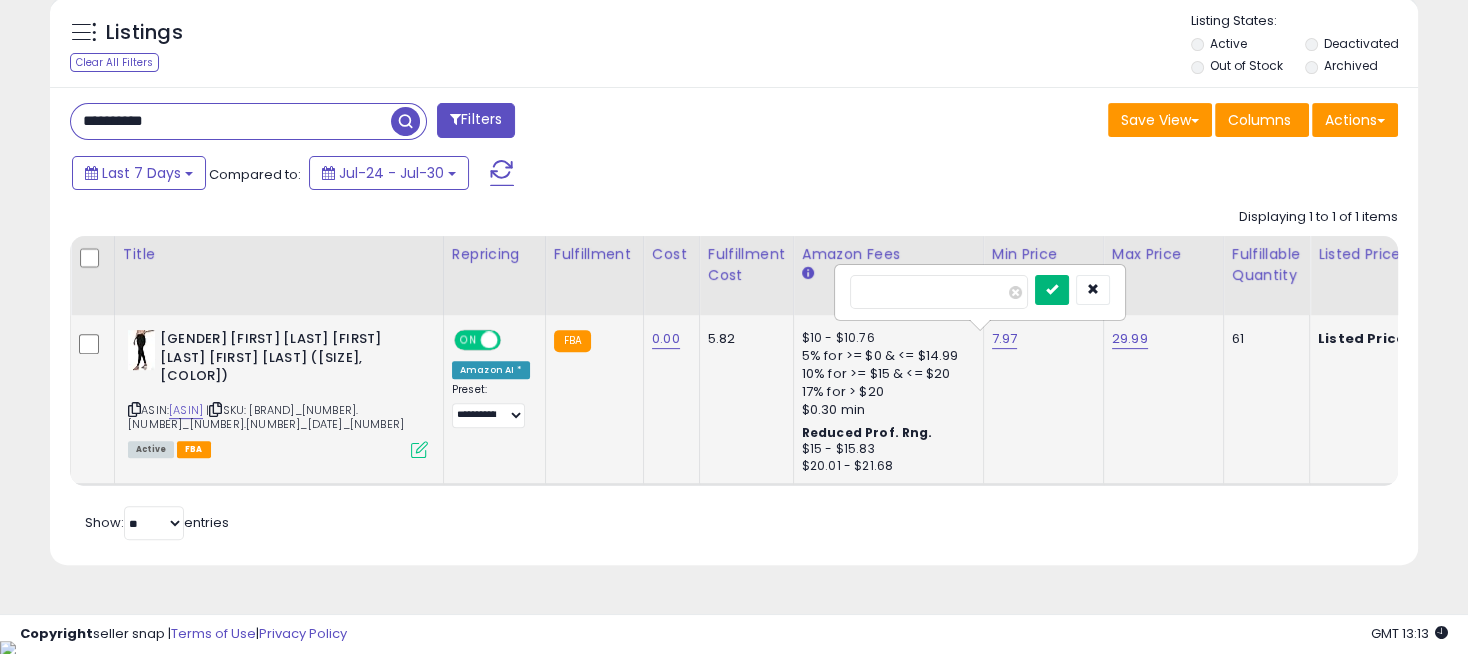 click at bounding box center [1052, 290] 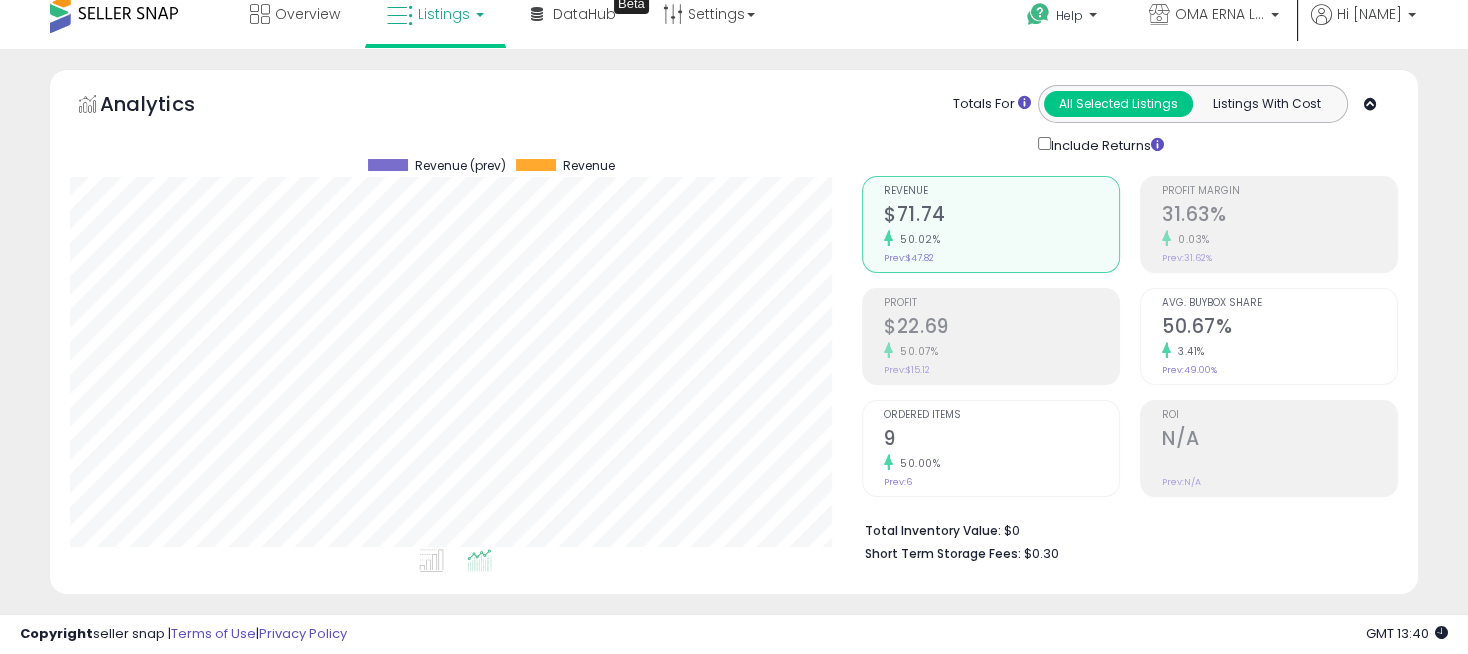 scroll, scrollTop: 0, scrollLeft: 0, axis: both 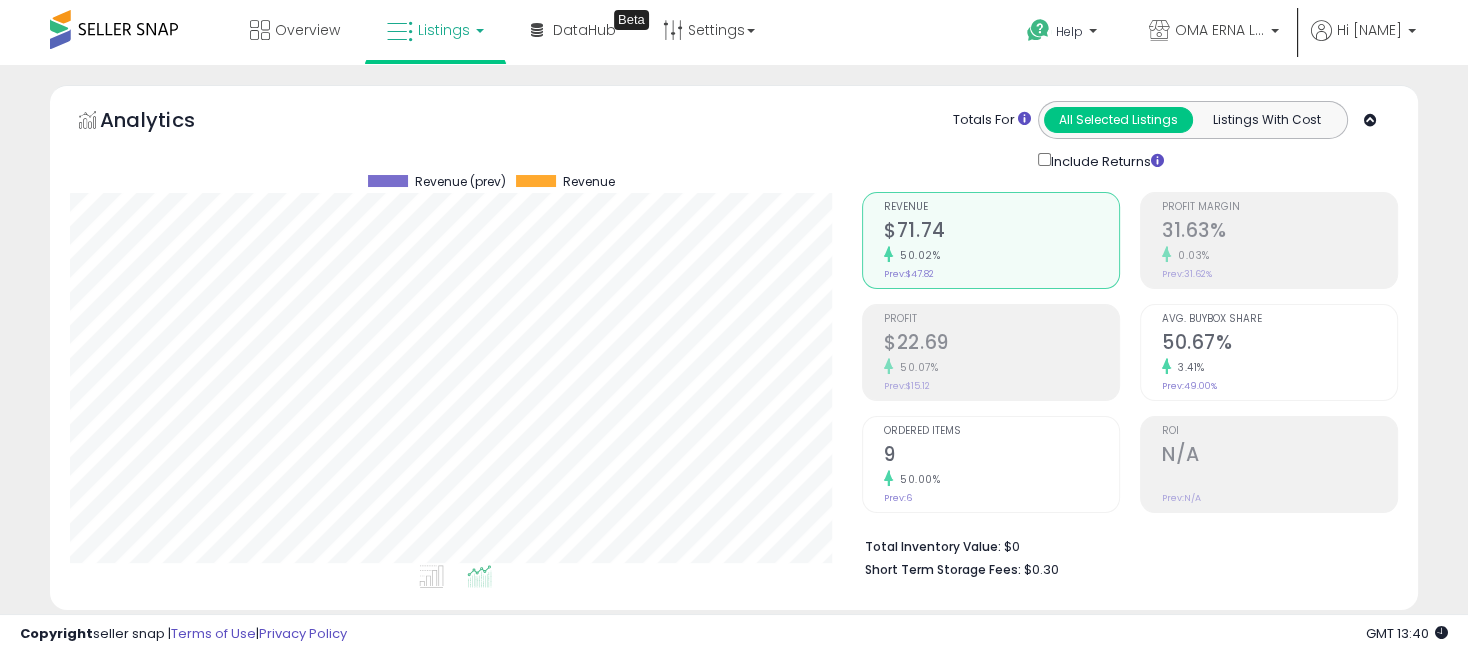 click on "Listings" at bounding box center (444, 30) 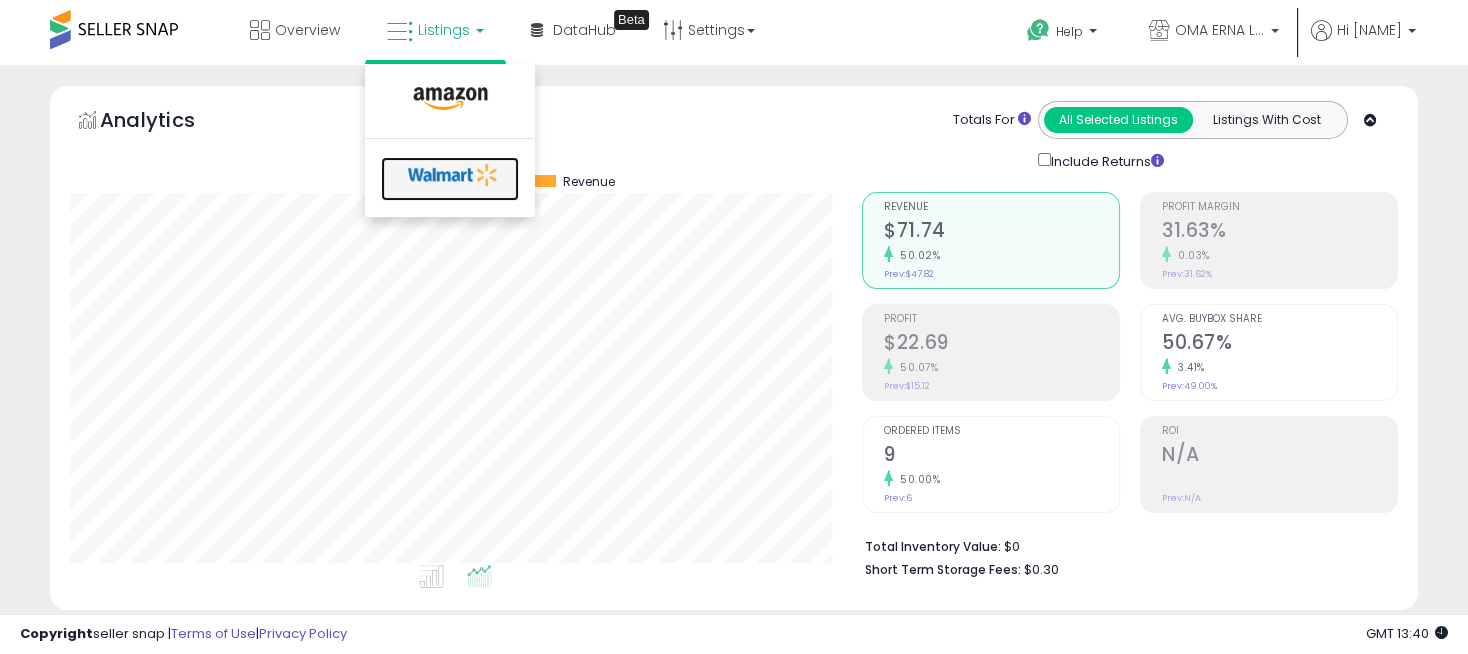 click at bounding box center (453, 175) 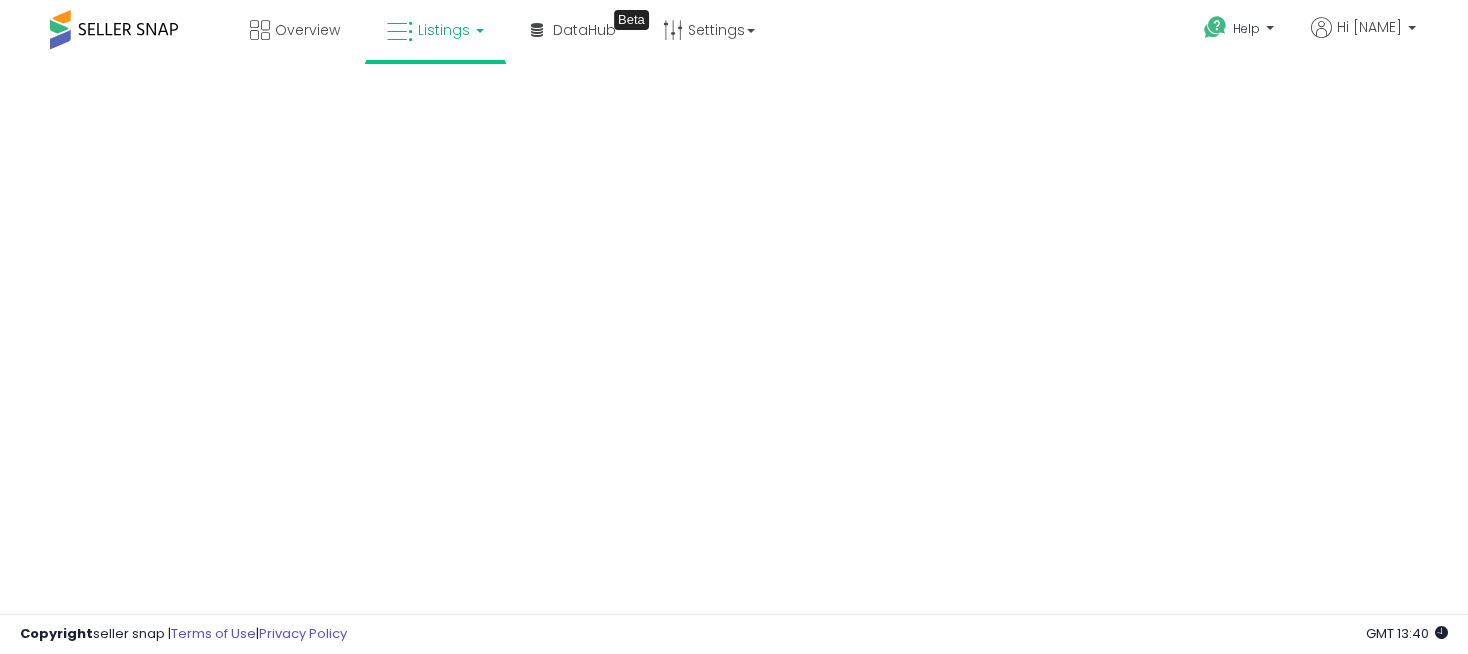 scroll, scrollTop: 0, scrollLeft: 0, axis: both 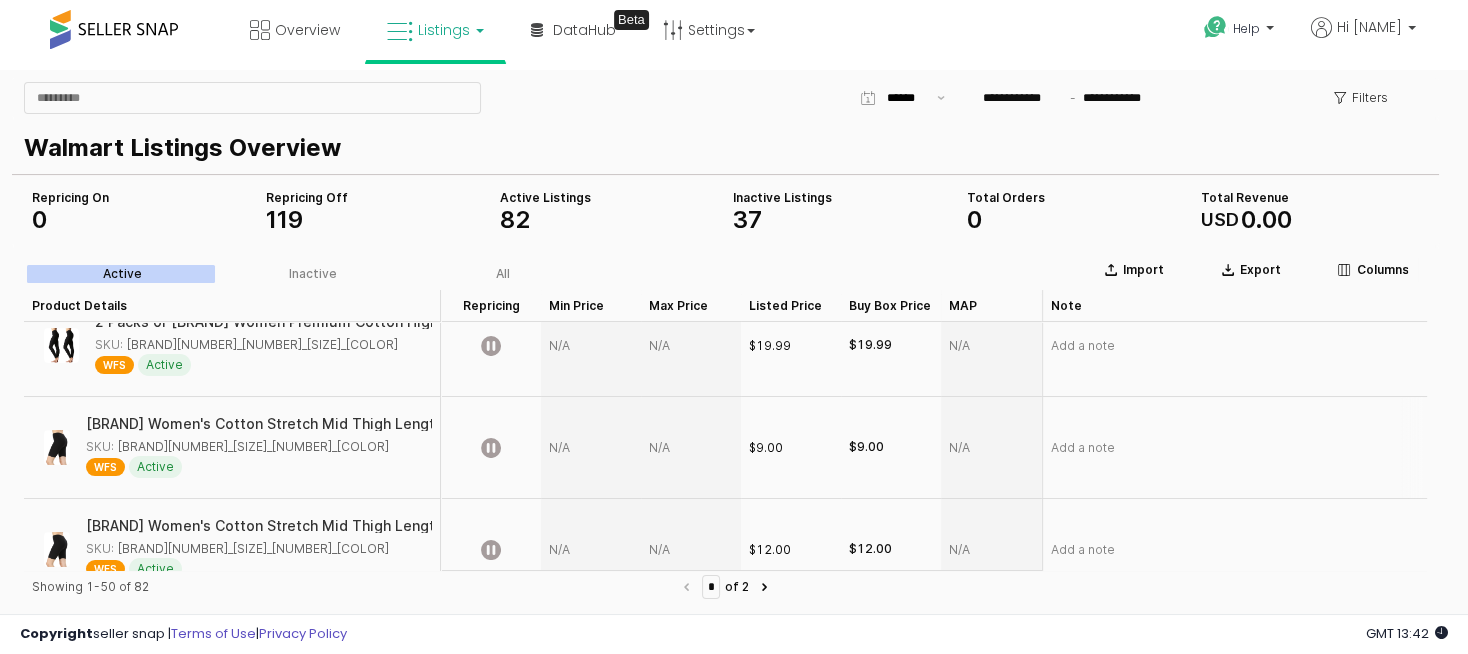 click on "[BRAND] Women's Cotton Stretch Mid Thigh Length Leggings Fitness Sport Biker Shorts" at bounding box center (391, 424) 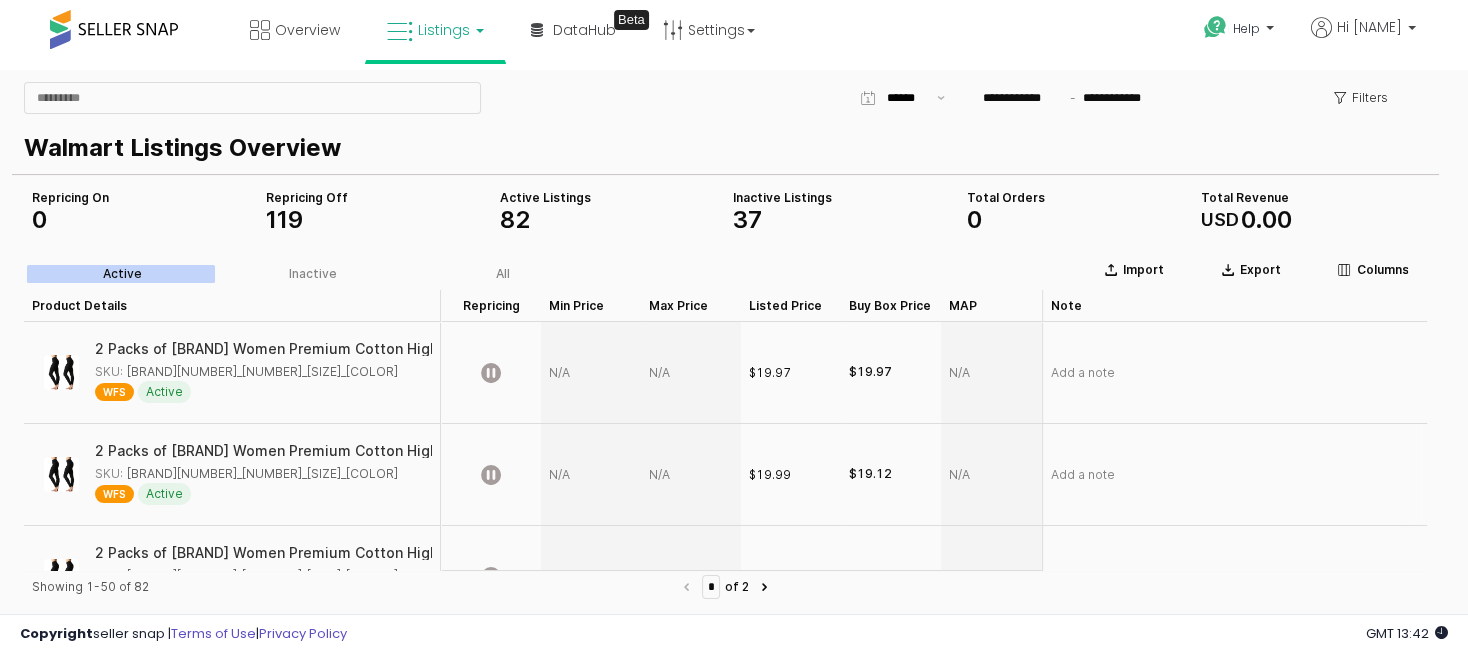 scroll, scrollTop: 0, scrollLeft: 0, axis: both 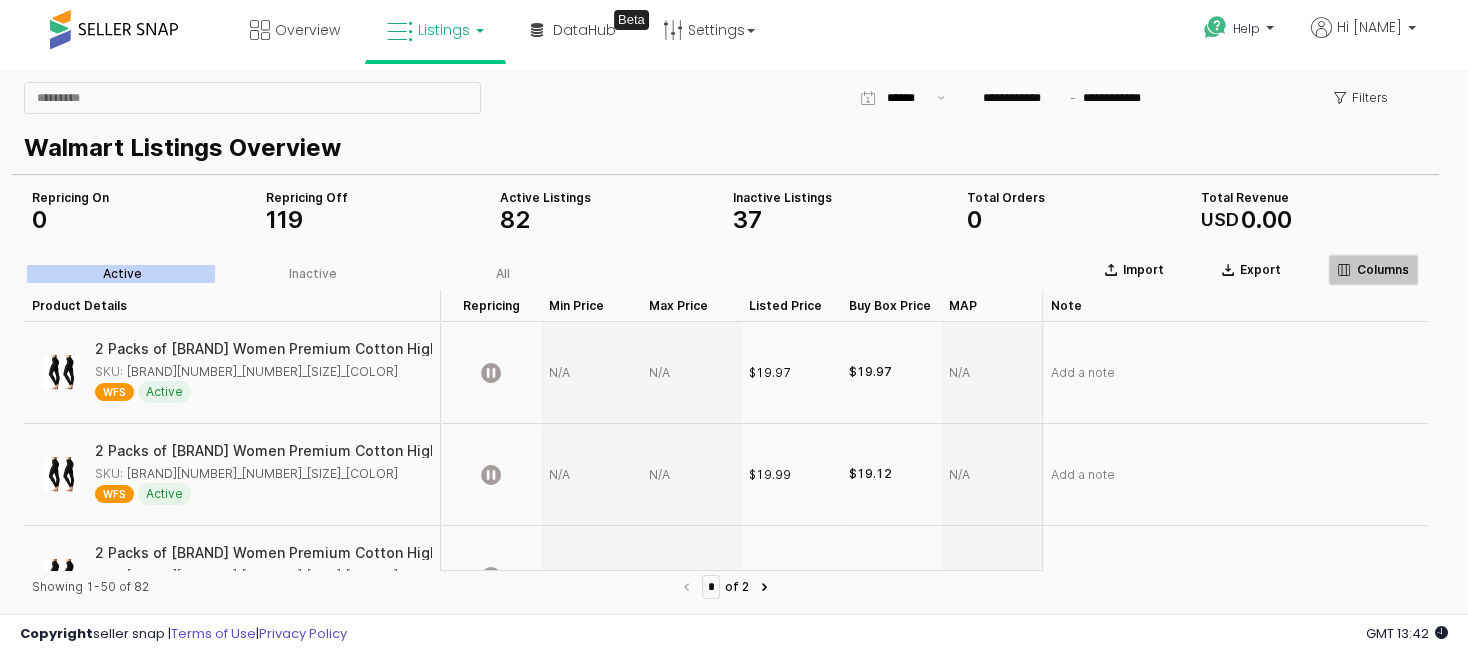 click on "Columns" at bounding box center [1382, 270] 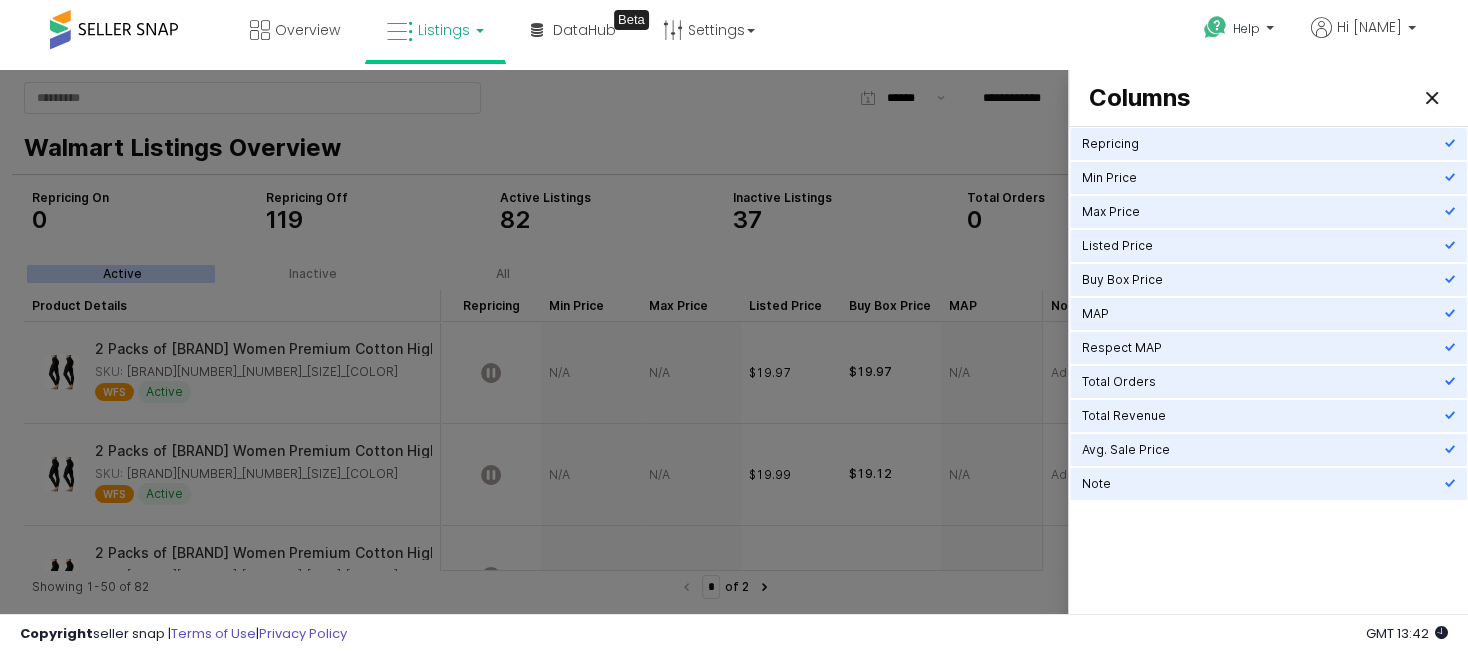click on "Overview
Listings
DataHub Beta" at bounding box center [469, 42] 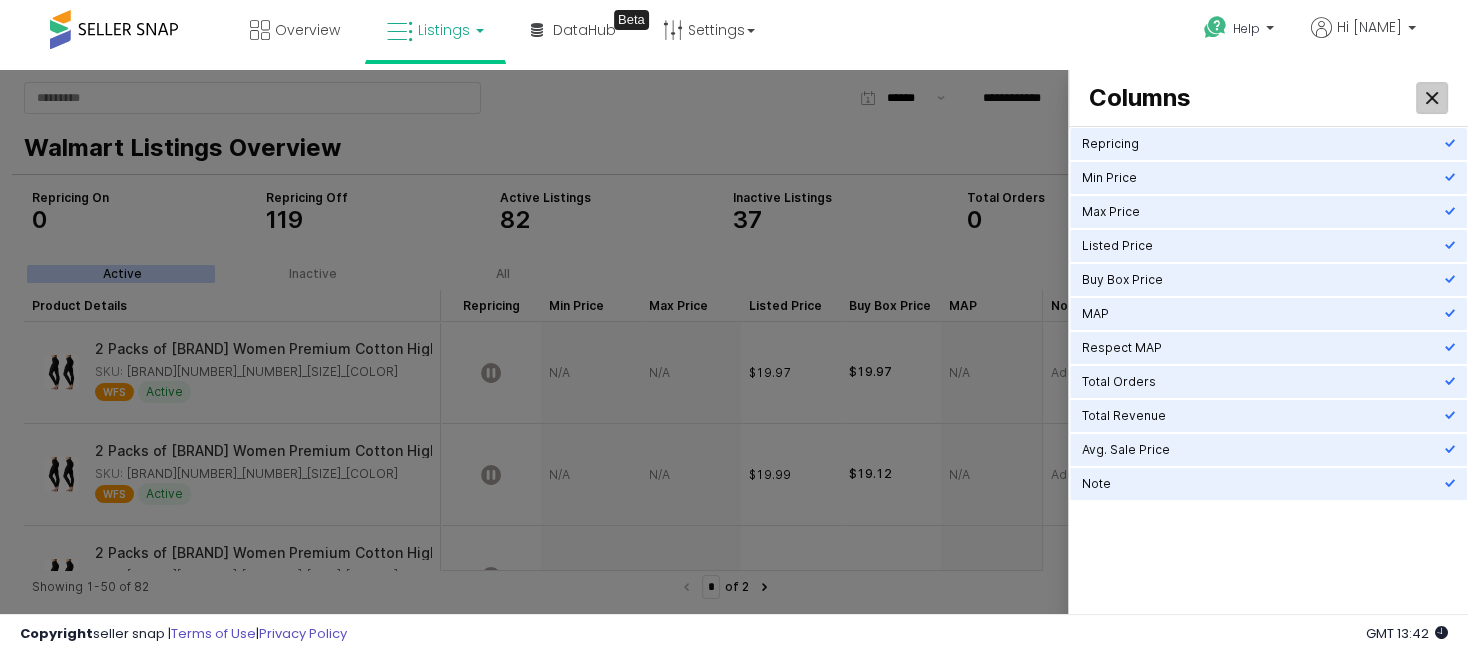 click at bounding box center [1432, 98] 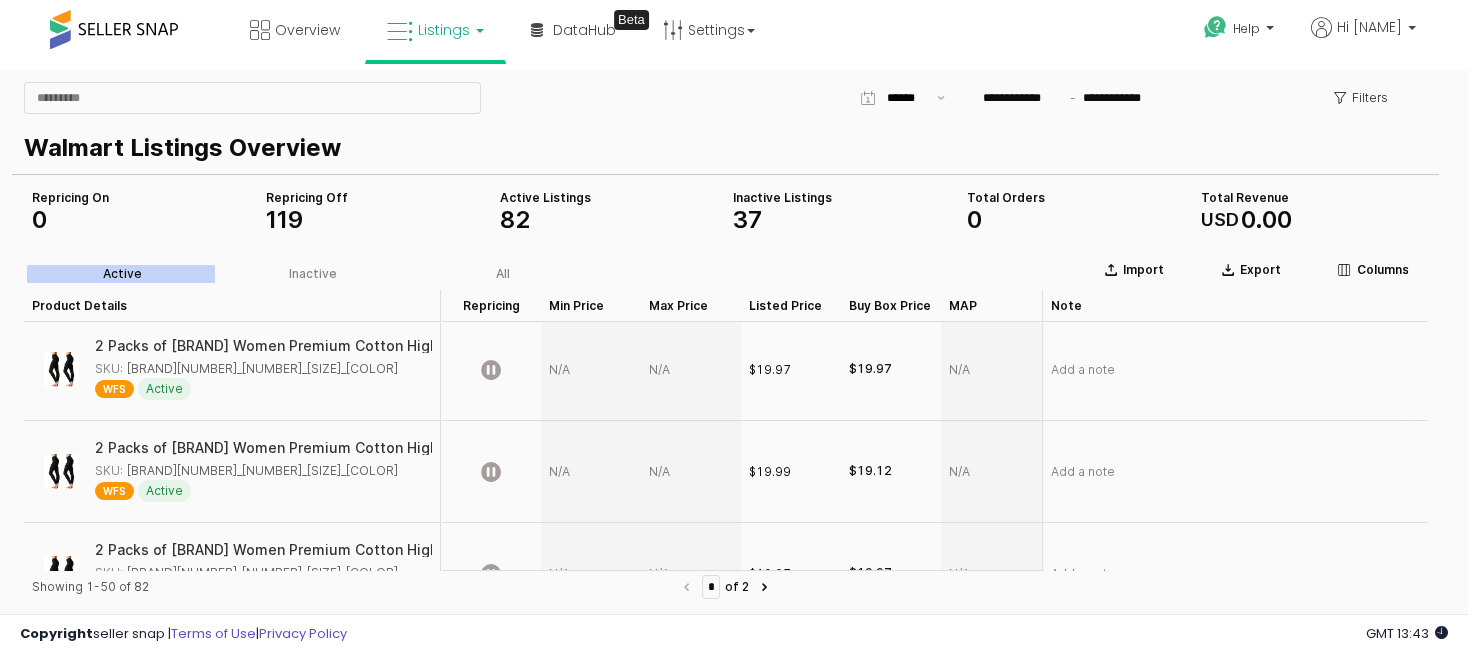 scroll, scrollTop: 0, scrollLeft: 0, axis: both 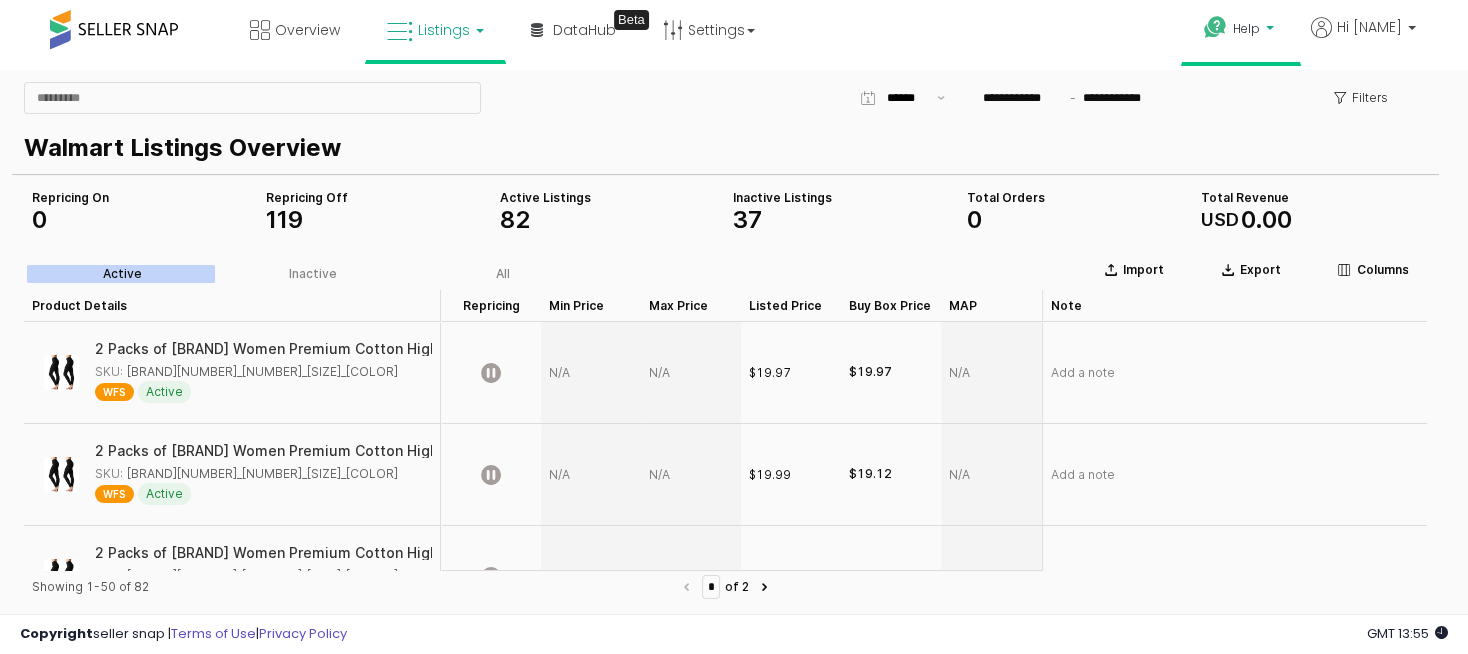click on "Help" at bounding box center [1241, 31] 